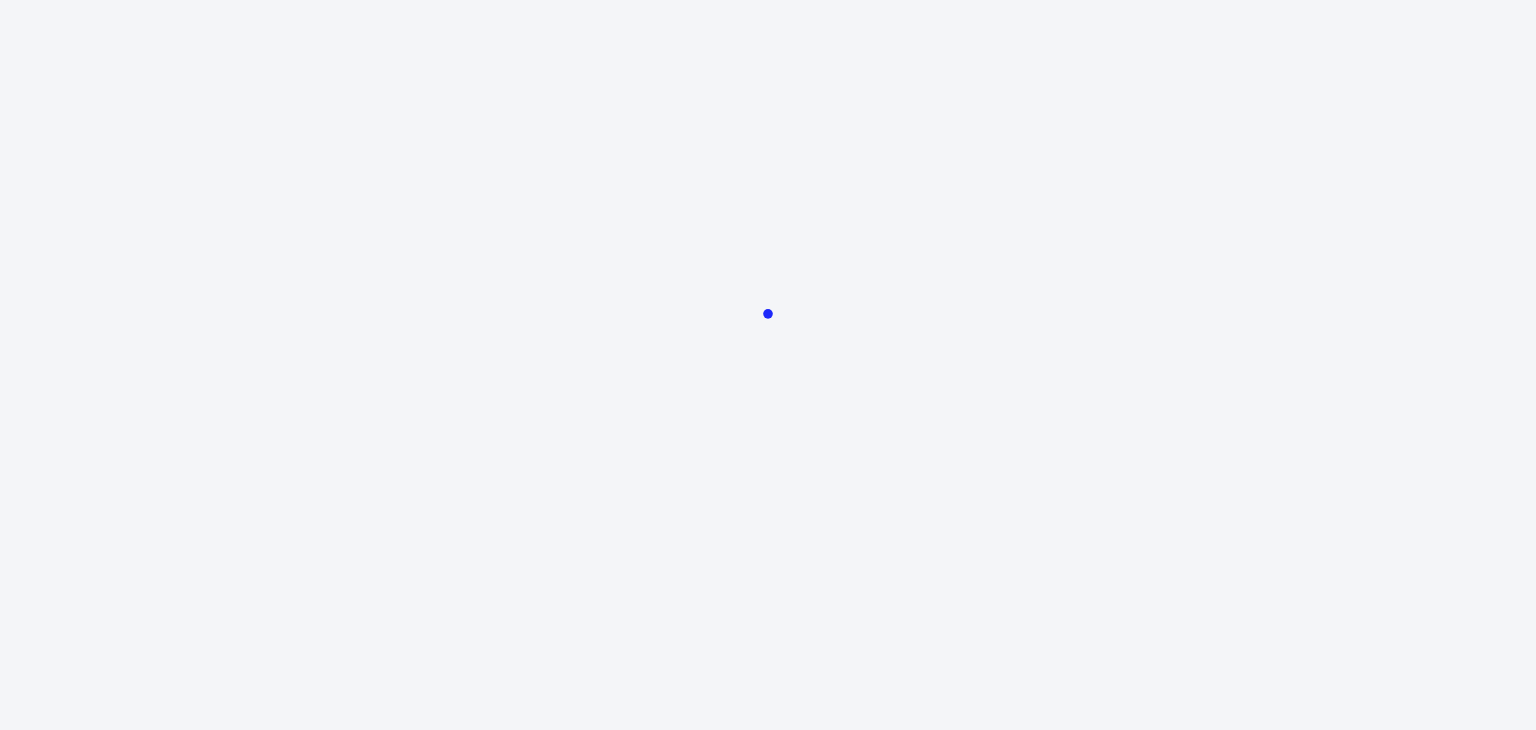scroll, scrollTop: 0, scrollLeft: 0, axis: both 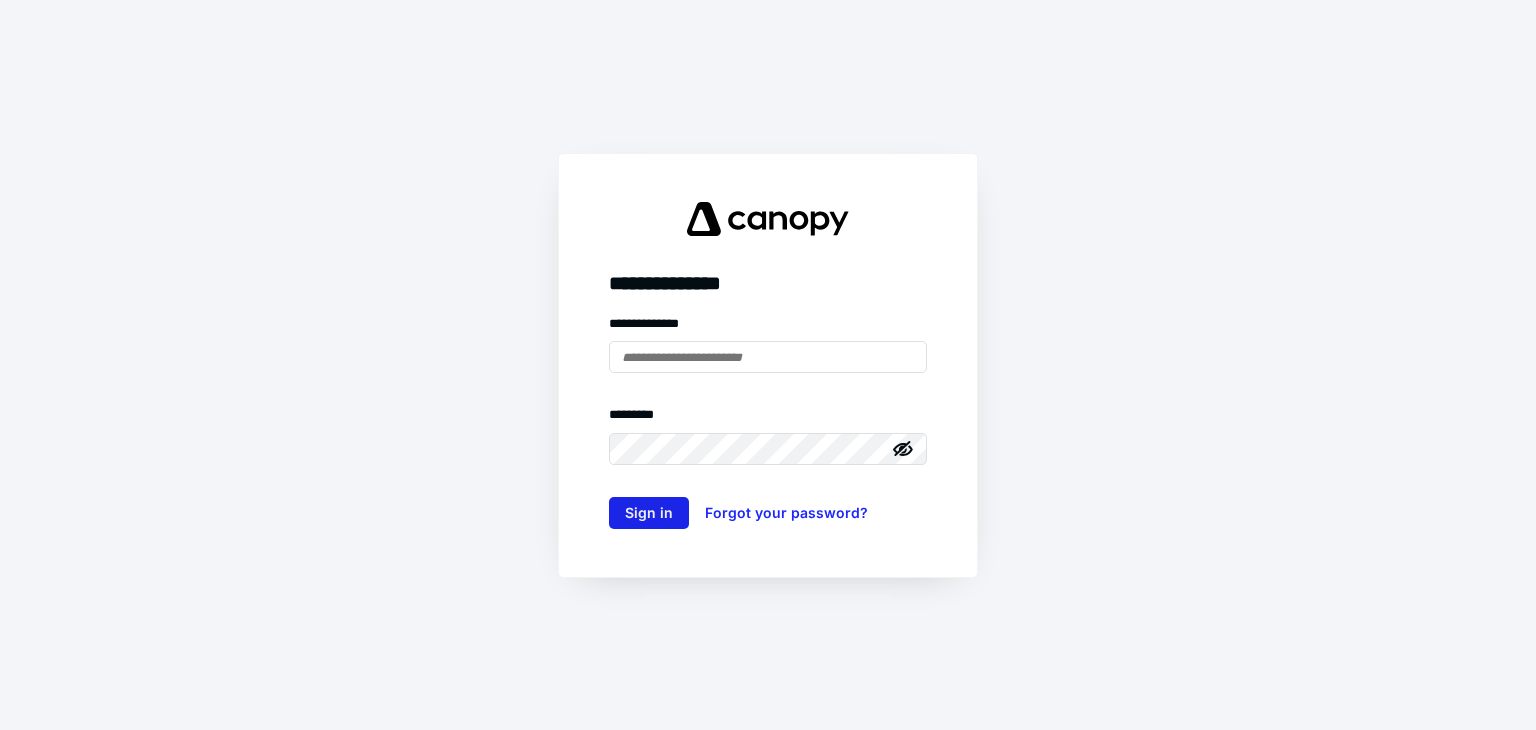 type on "**********" 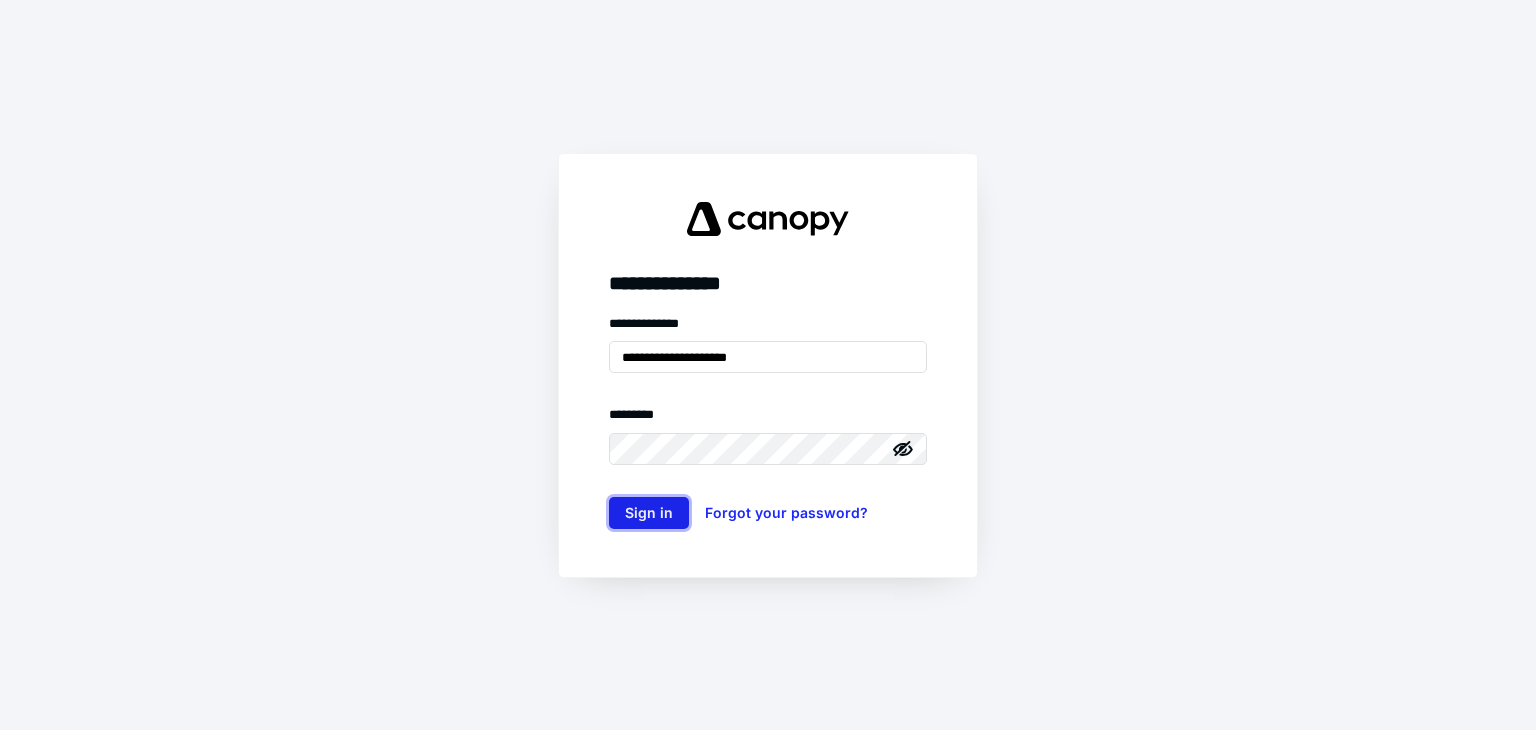 scroll, scrollTop: 0, scrollLeft: 0, axis: both 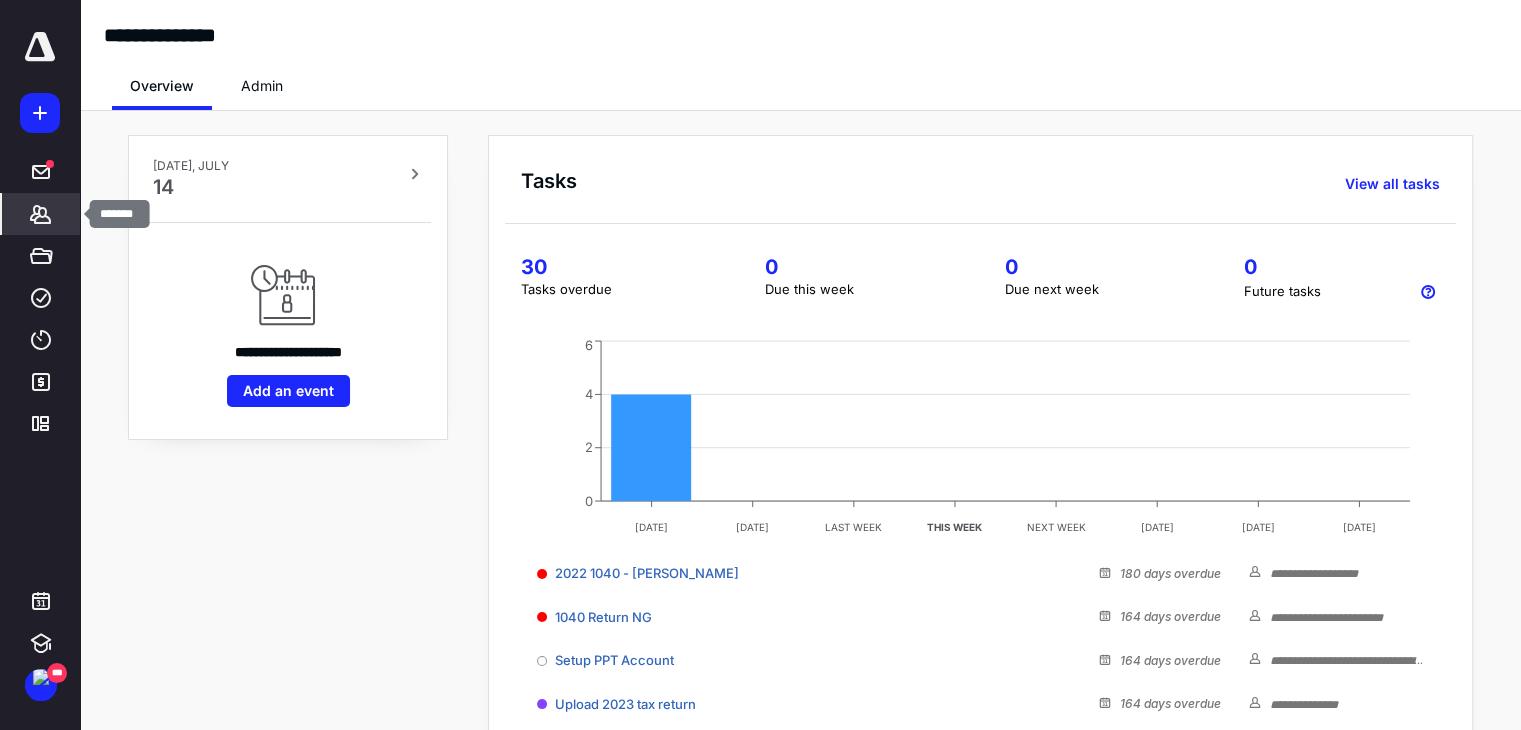 click 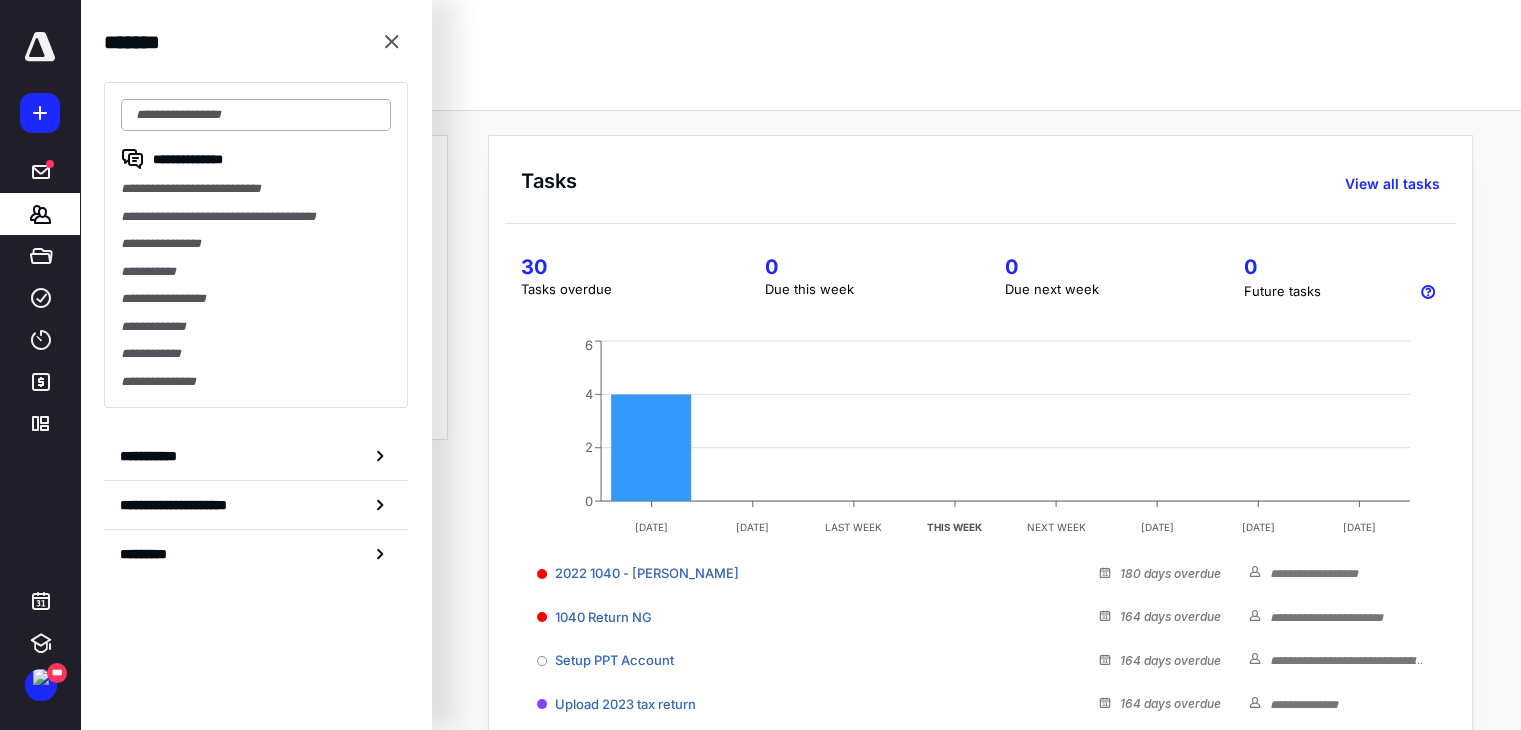 click at bounding box center (256, 115) 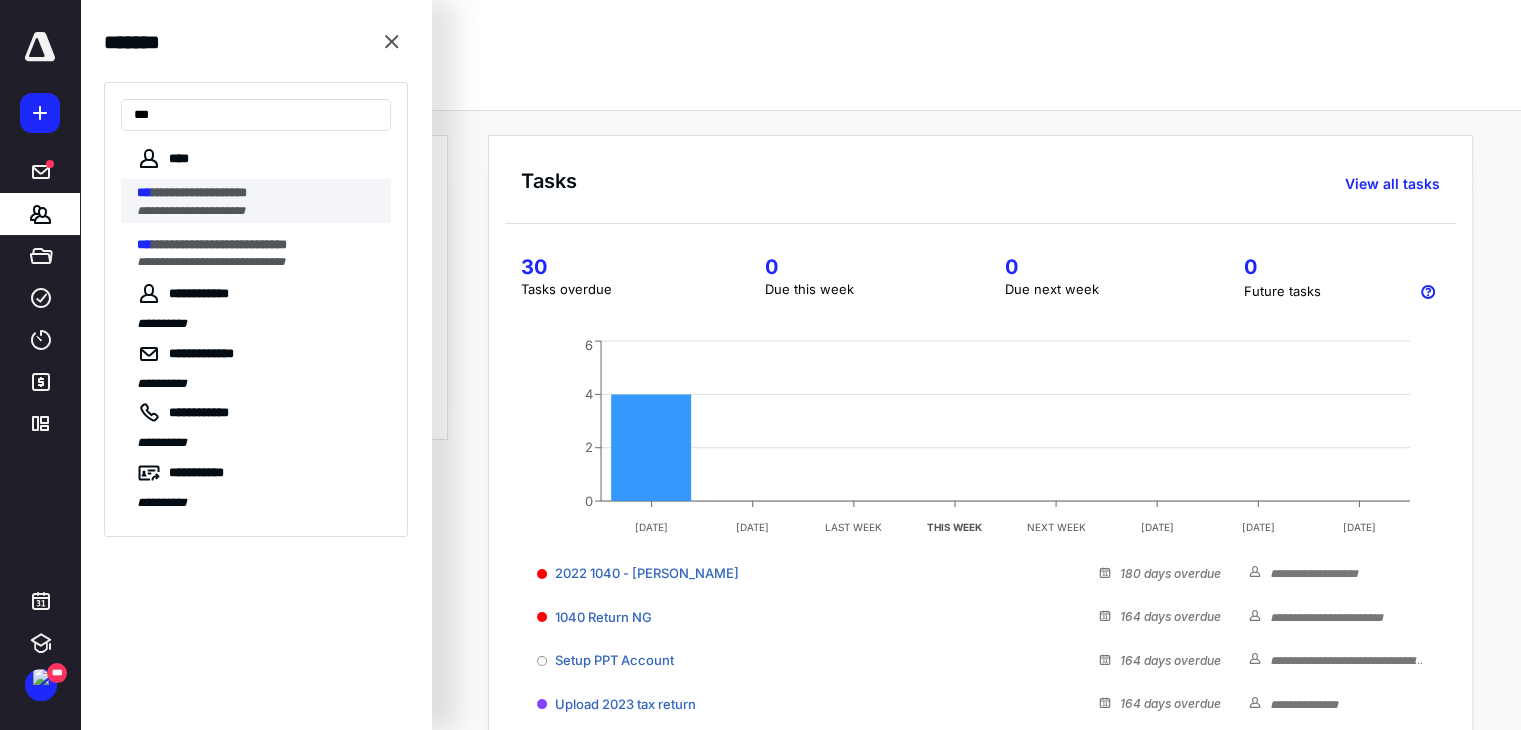 type on "***" 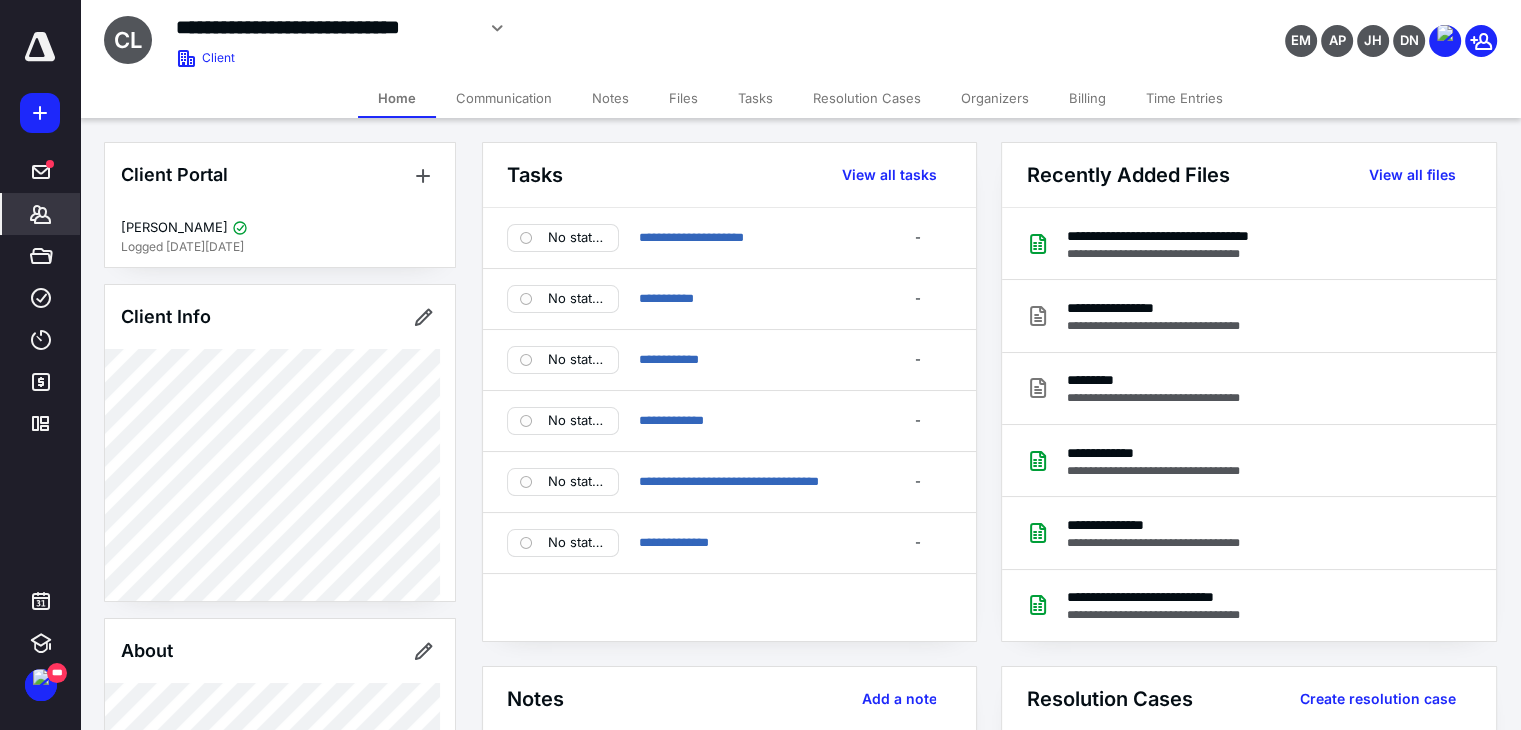 click on "Files" at bounding box center (683, 98) 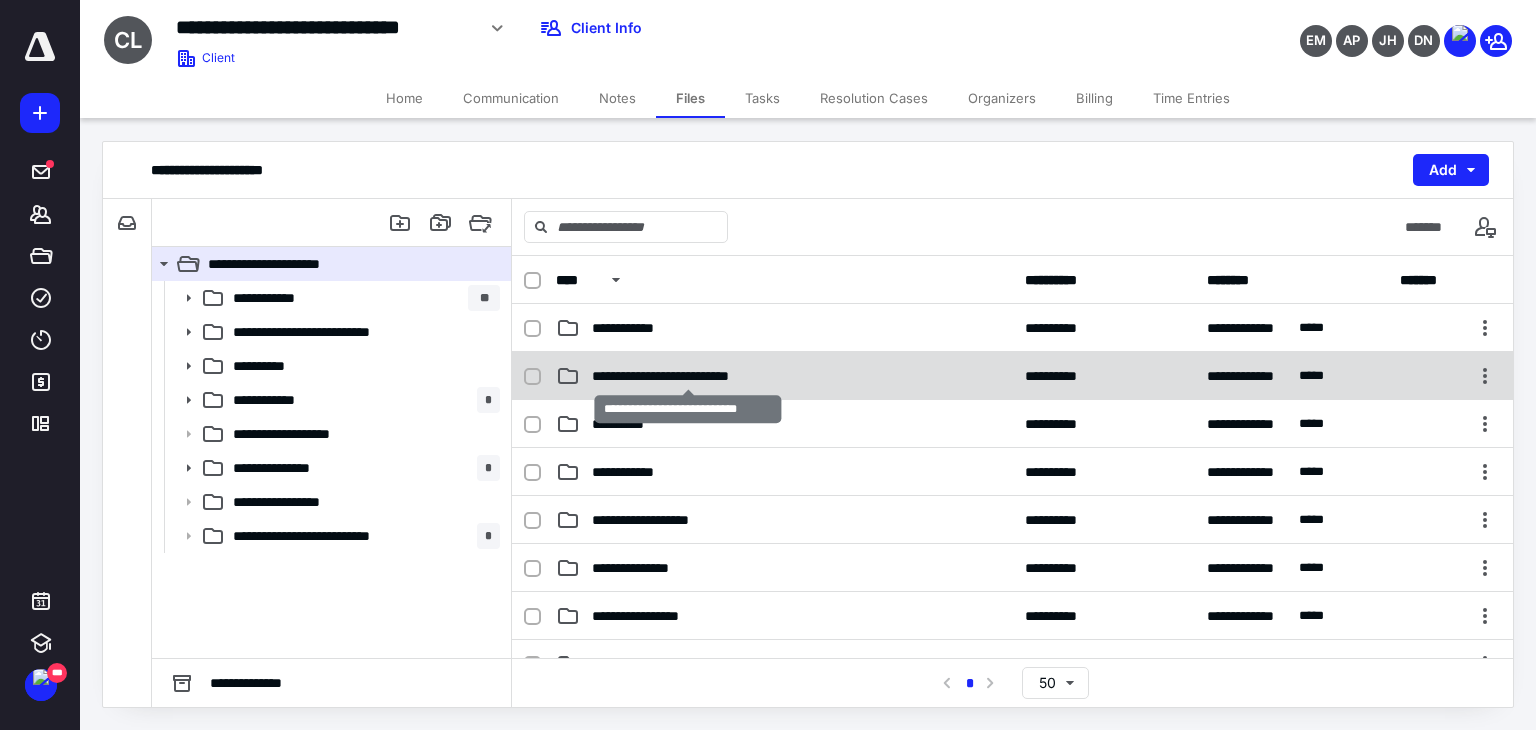 click on "**********" at bounding box center [688, 376] 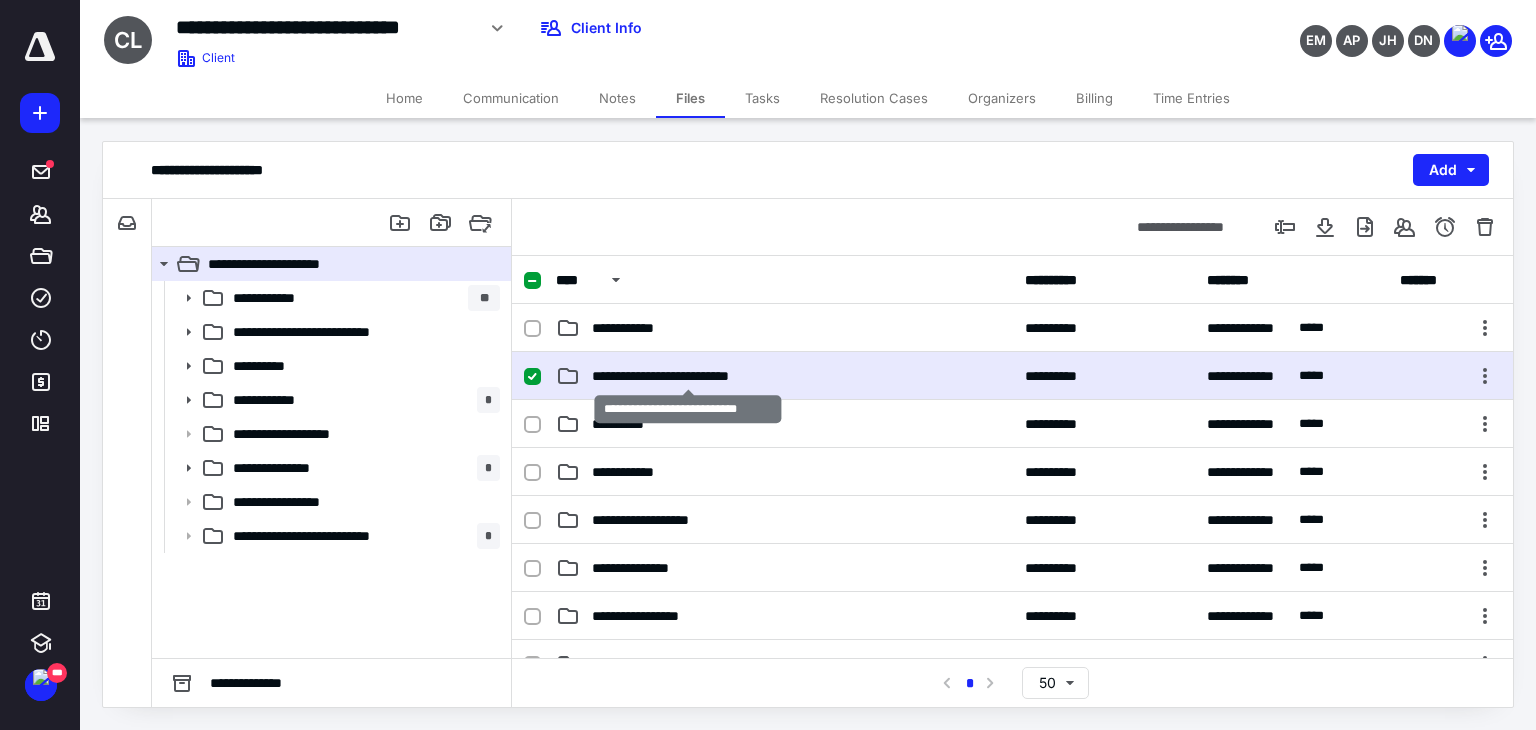 click on "**********" at bounding box center (688, 376) 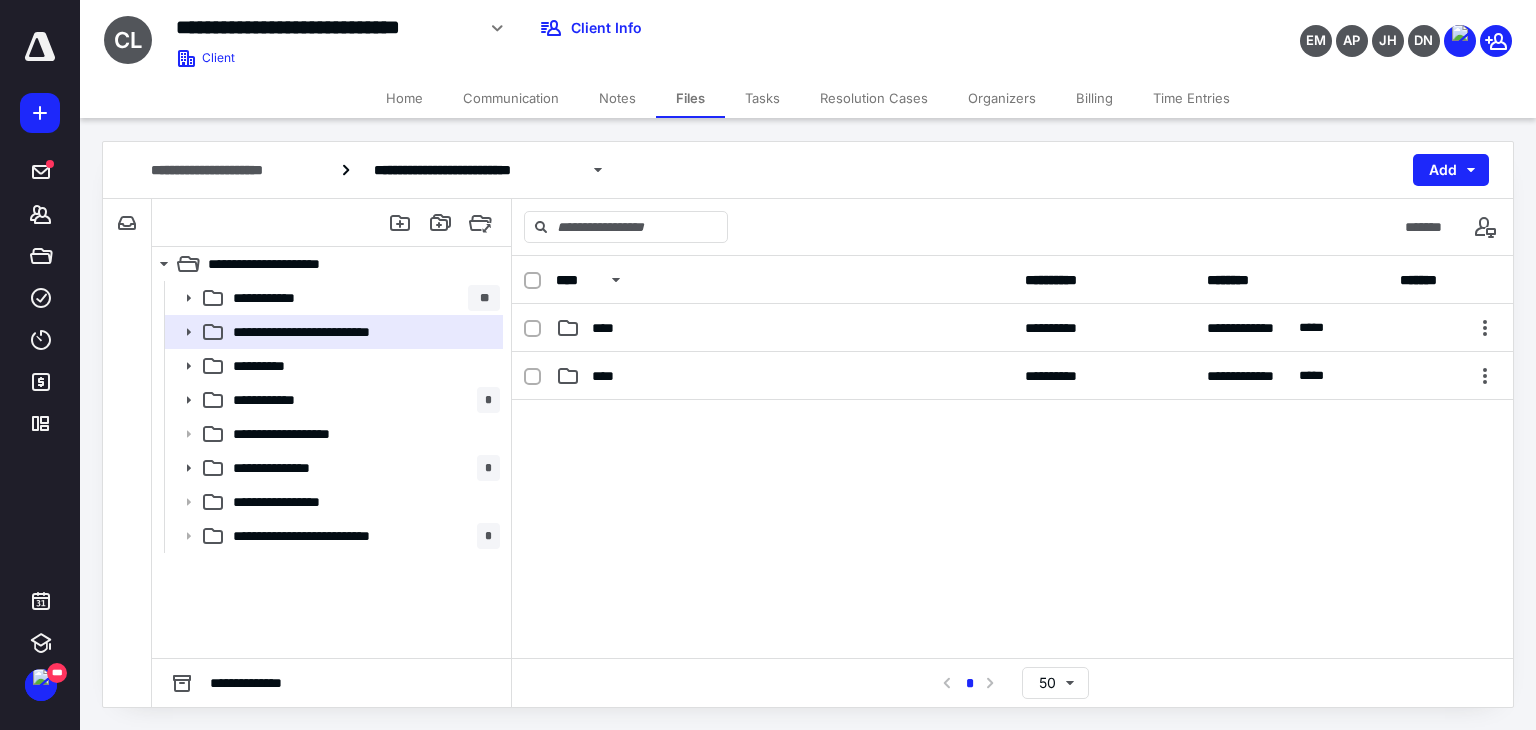click on "****" at bounding box center [784, 376] 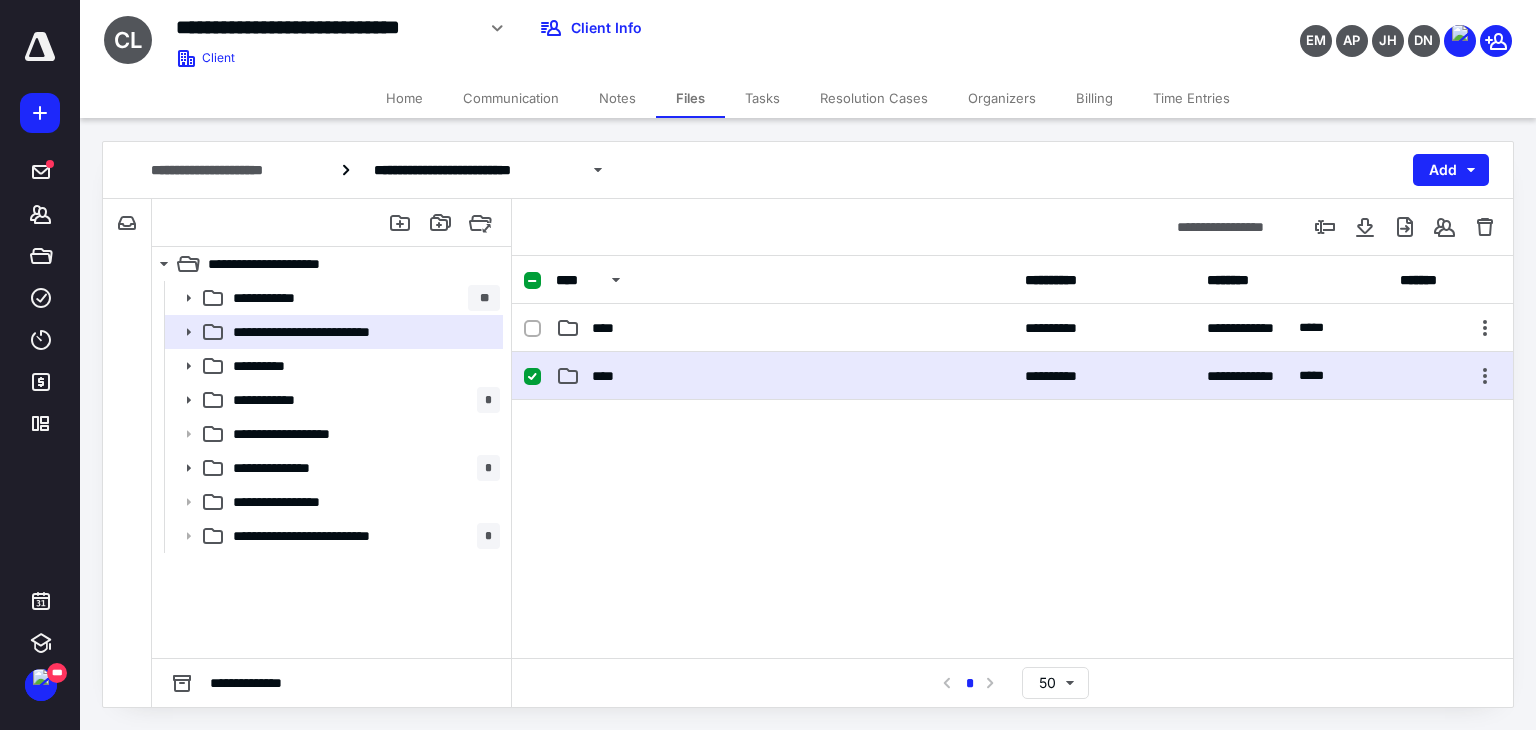 click on "****" at bounding box center [784, 376] 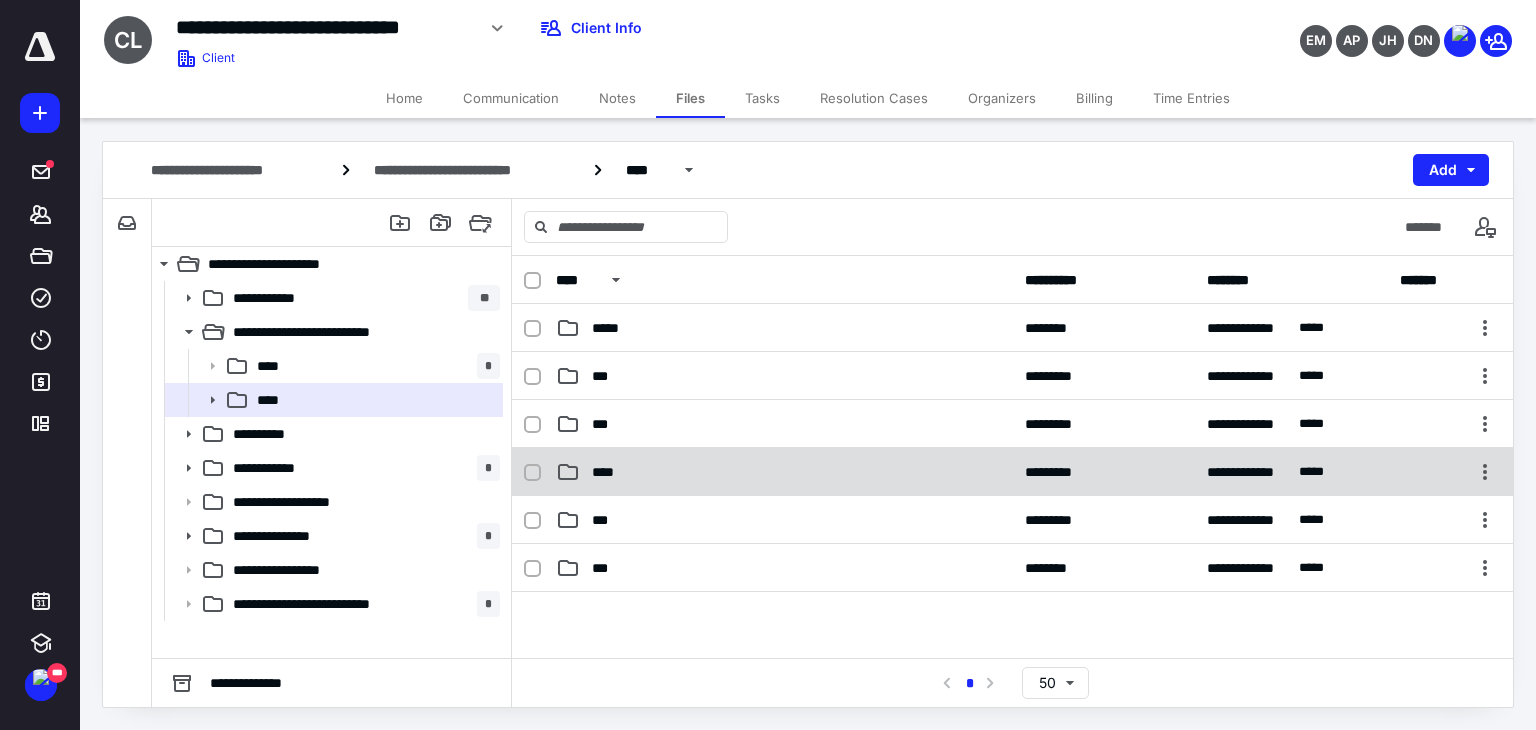 click on "****" at bounding box center (784, 472) 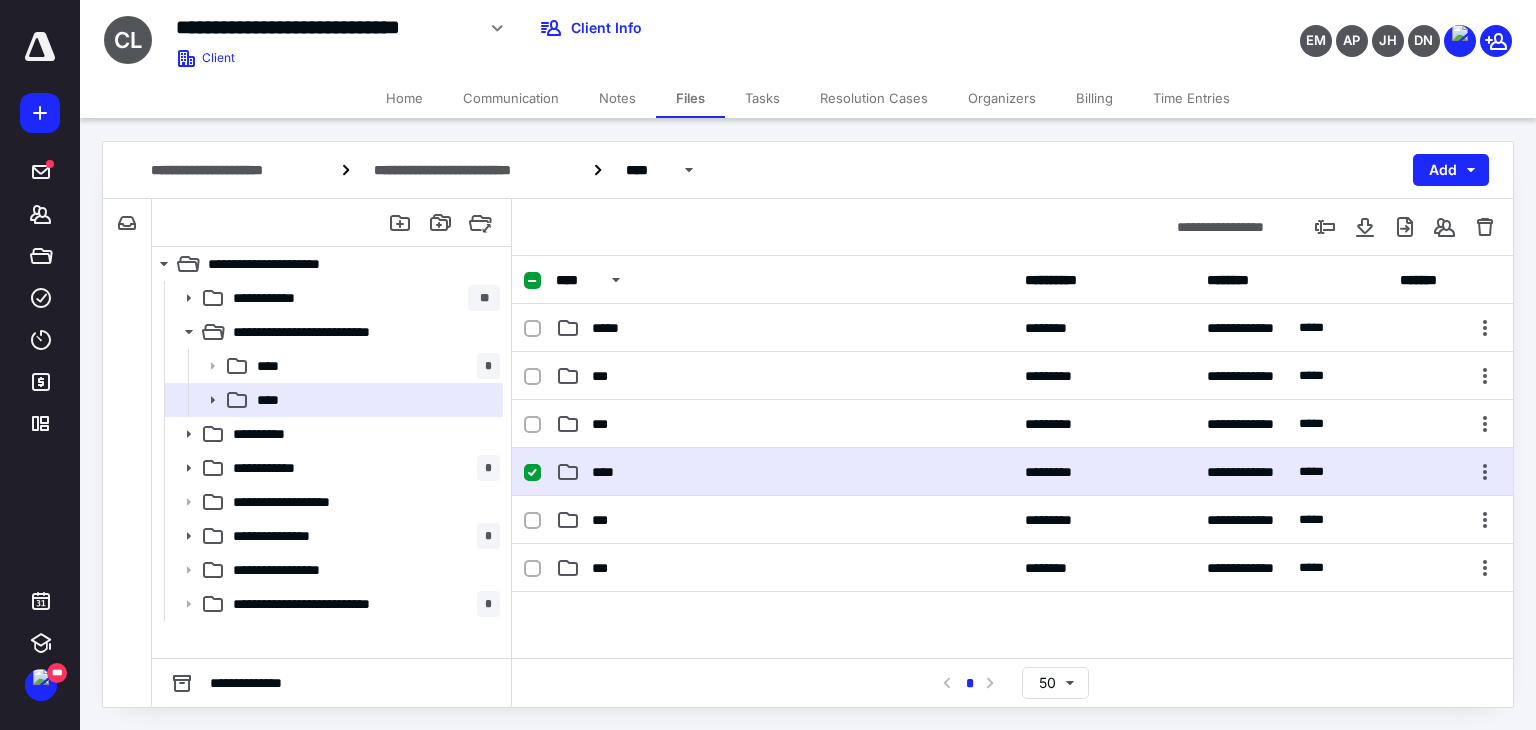 click on "****" at bounding box center [784, 472] 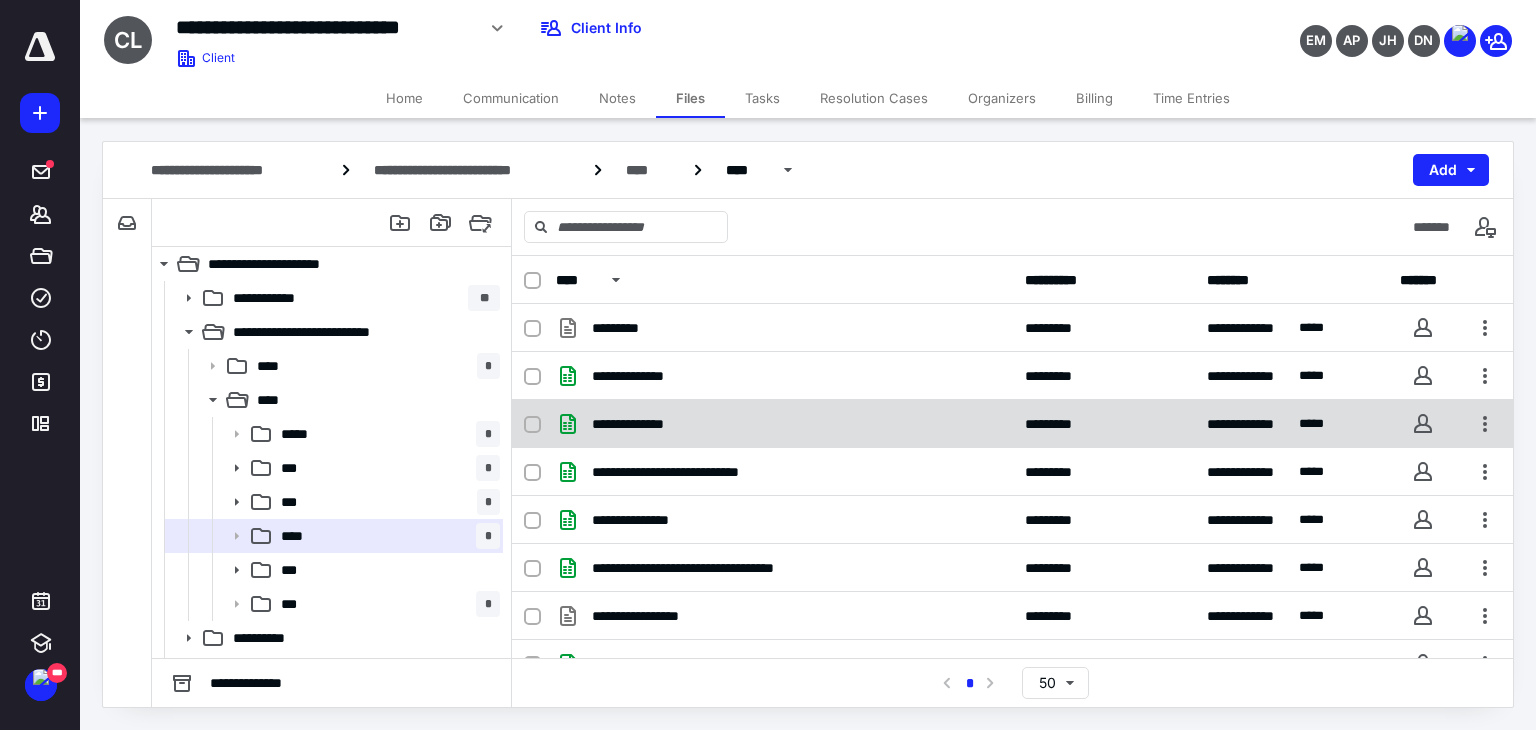 click on "**********" at bounding box center (784, 424) 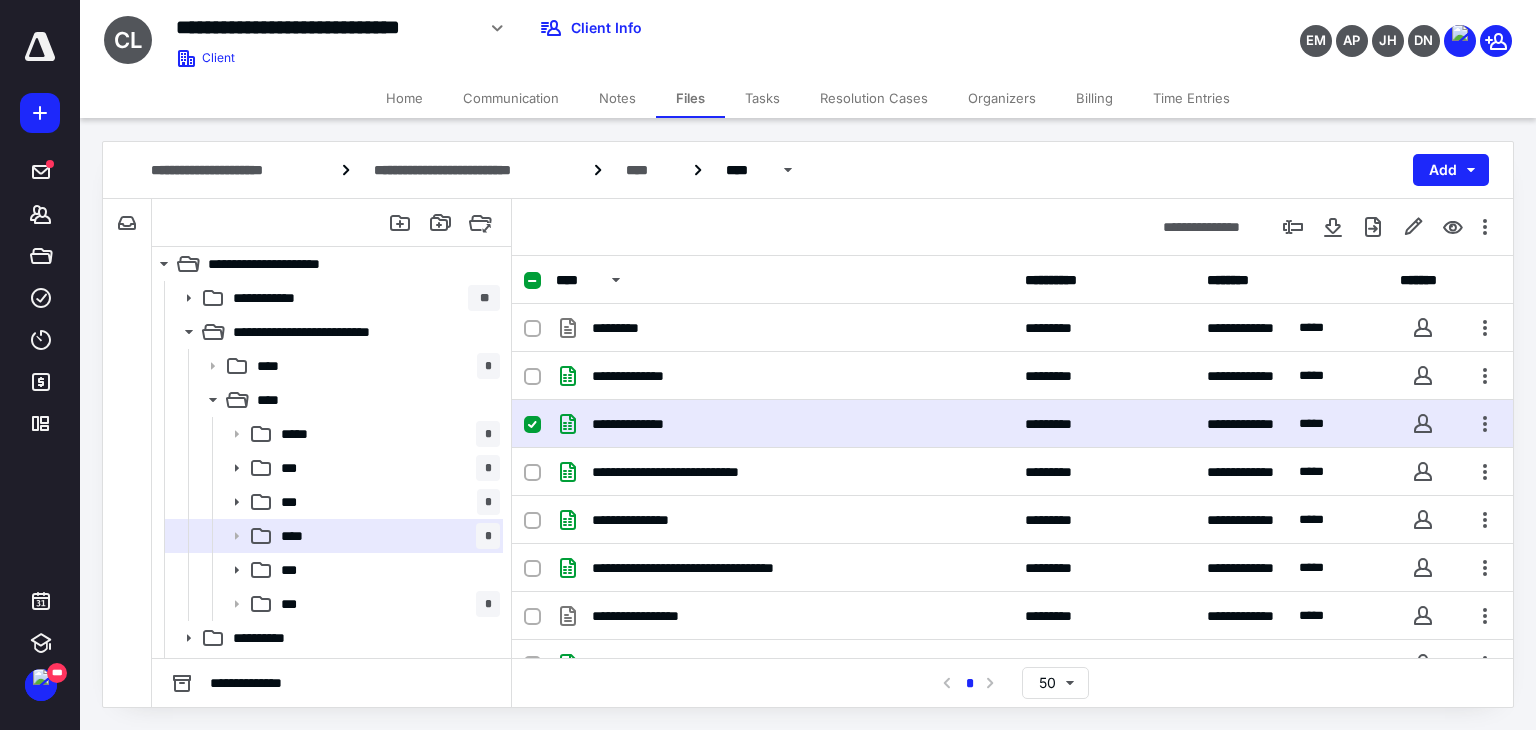 click on "**********" at bounding box center (784, 424) 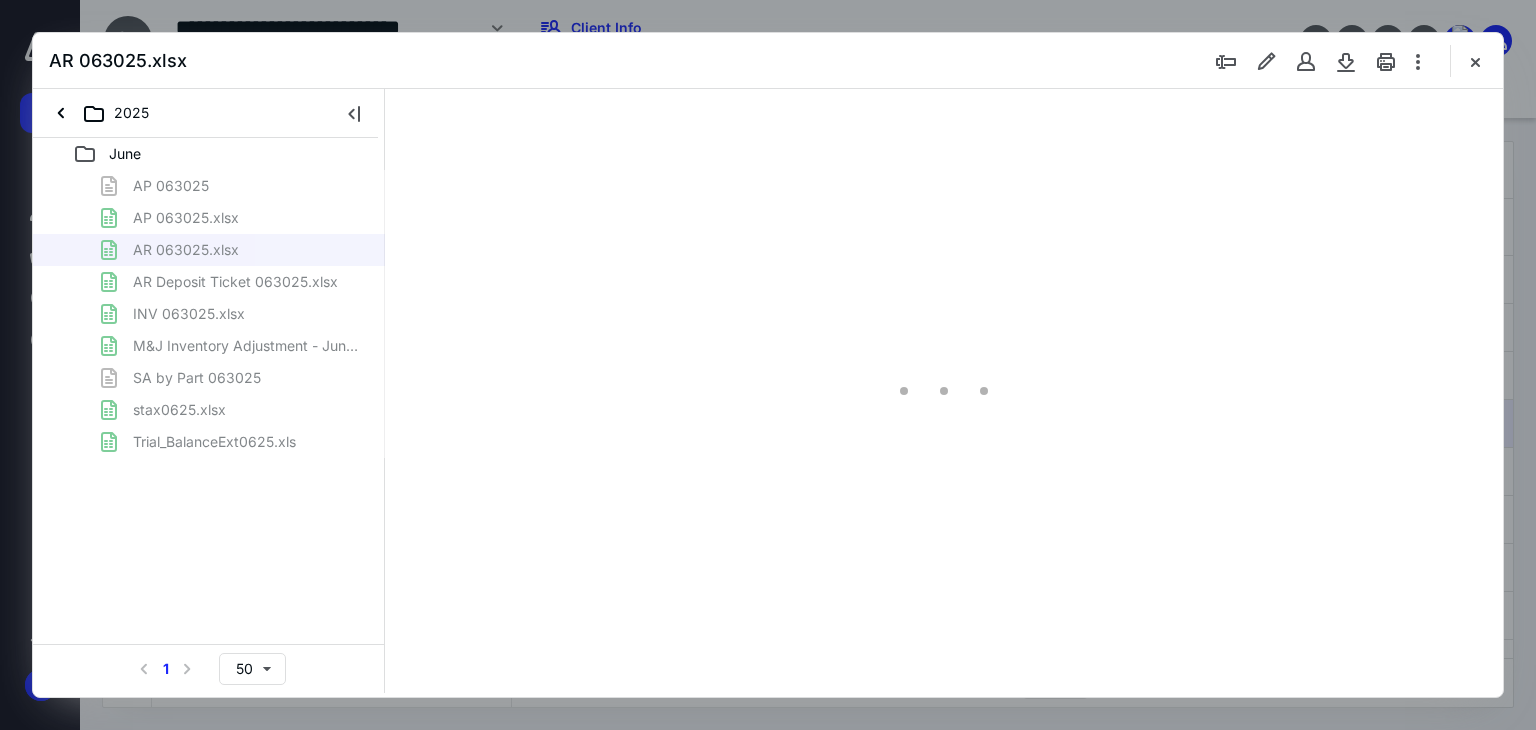 scroll, scrollTop: 0, scrollLeft: 0, axis: both 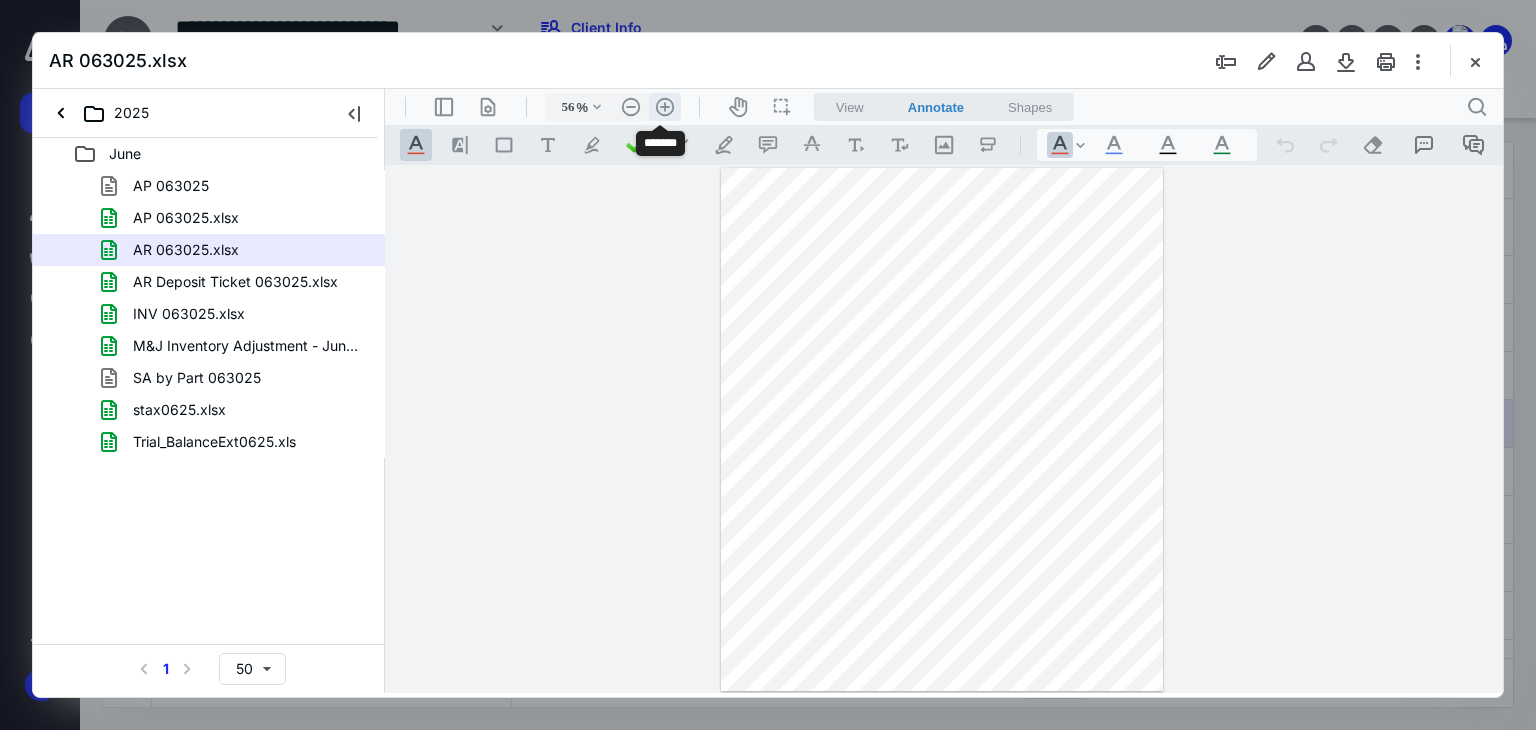 click on ".cls-1{fill:#abb0c4;} icon - header - zoom - in - line" at bounding box center (665, 107) 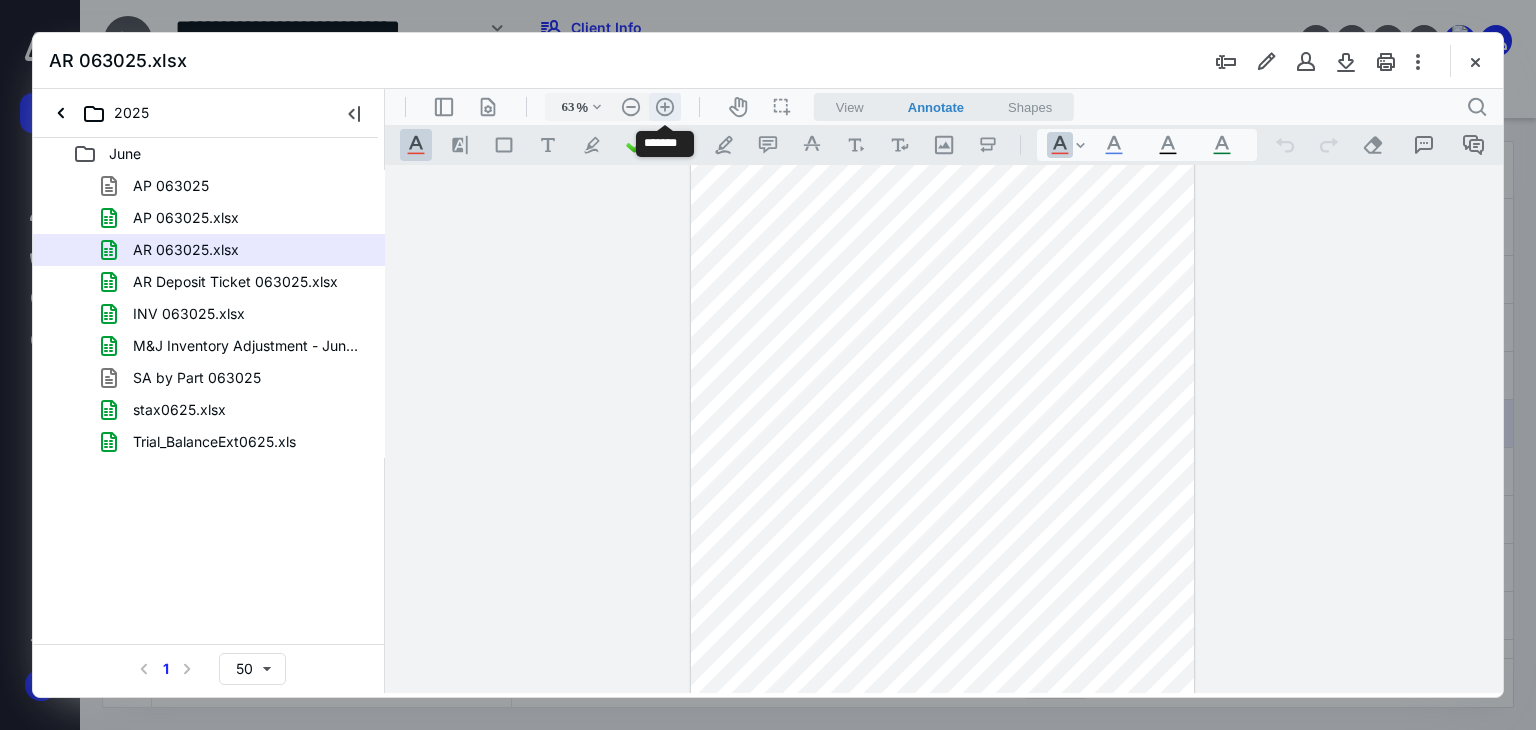 click on ".cls-1{fill:#abb0c4;} icon - header - zoom - in - line" at bounding box center [665, 107] 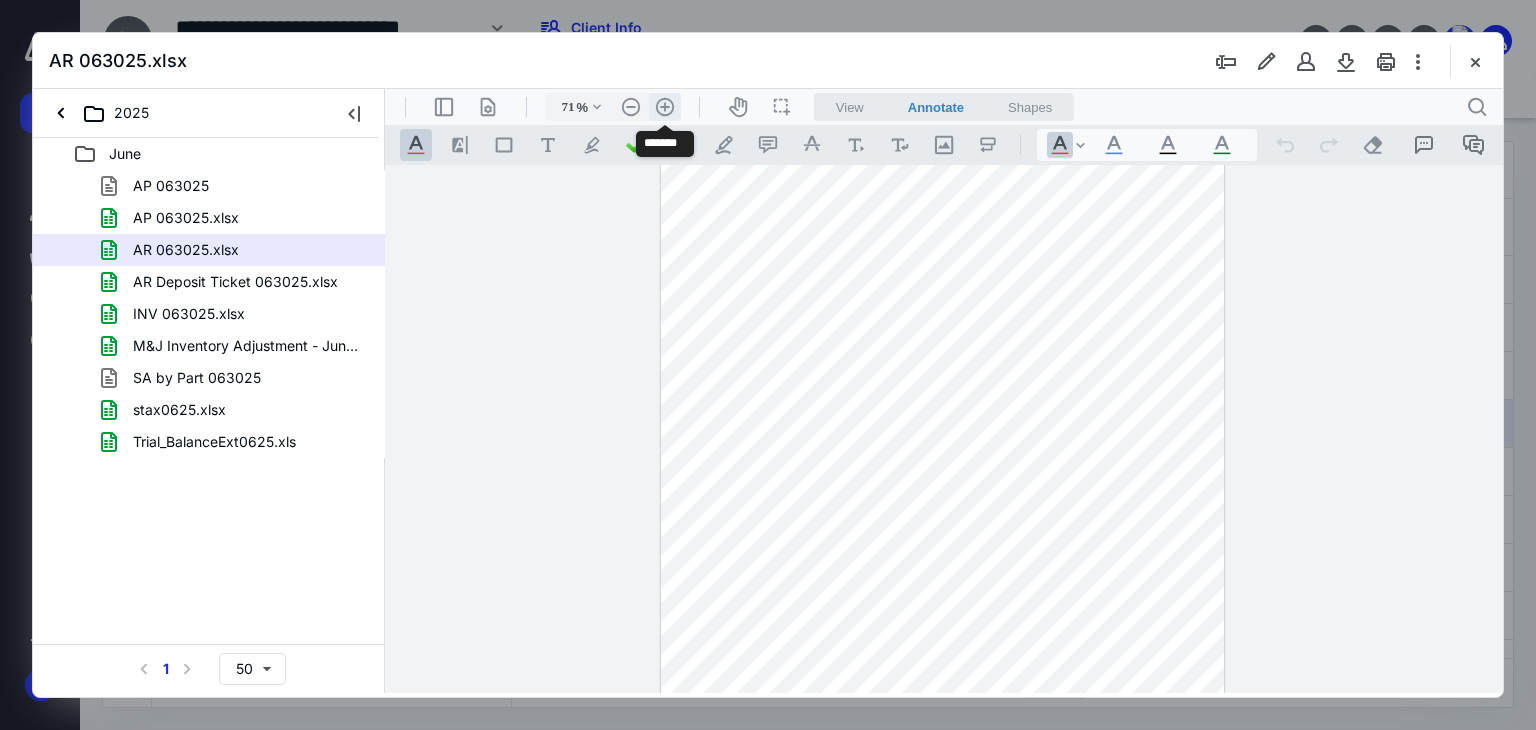 click on ".cls-1{fill:#abb0c4;} icon - header - zoom - in - line" at bounding box center [665, 107] 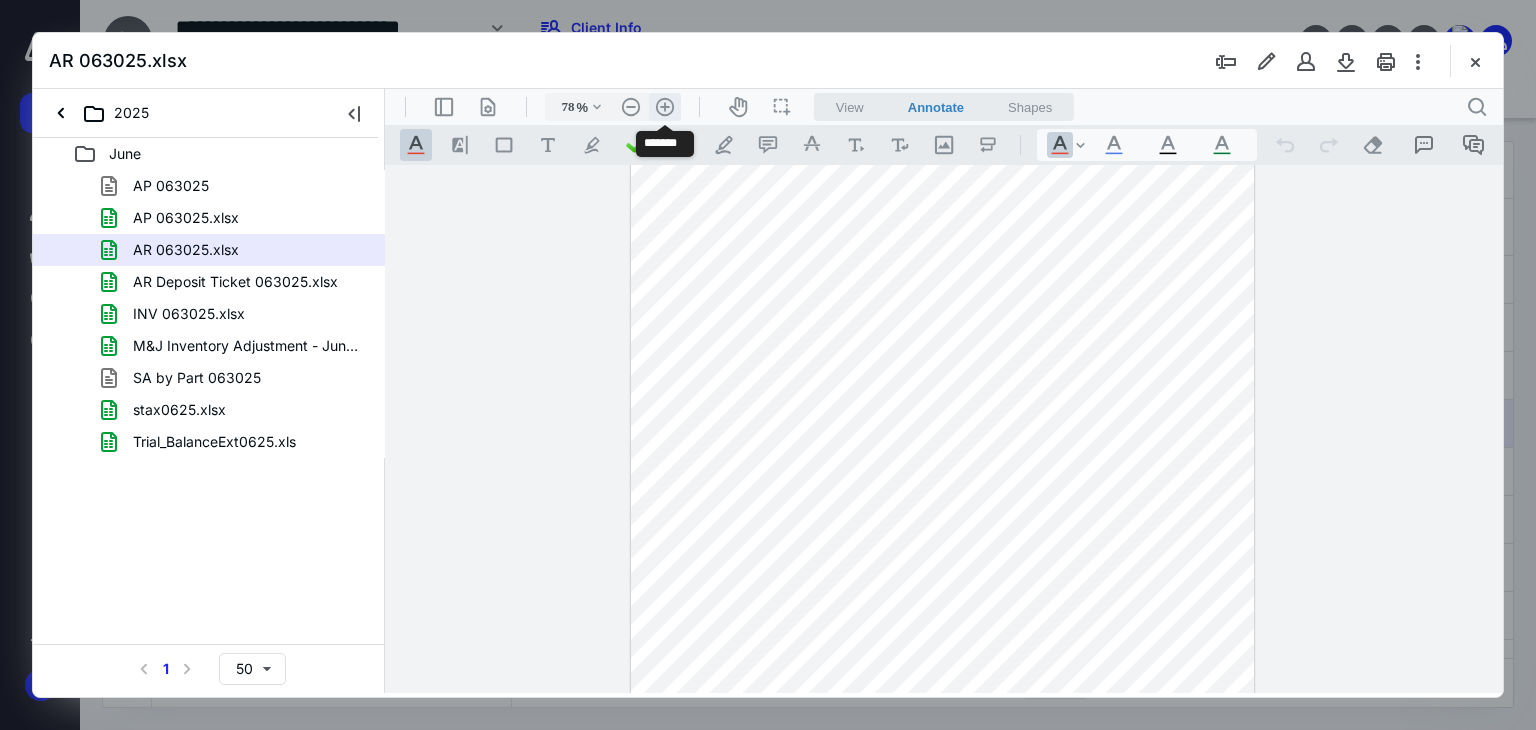 click on ".cls-1{fill:#abb0c4;} icon - header - zoom - in - line" at bounding box center (665, 107) 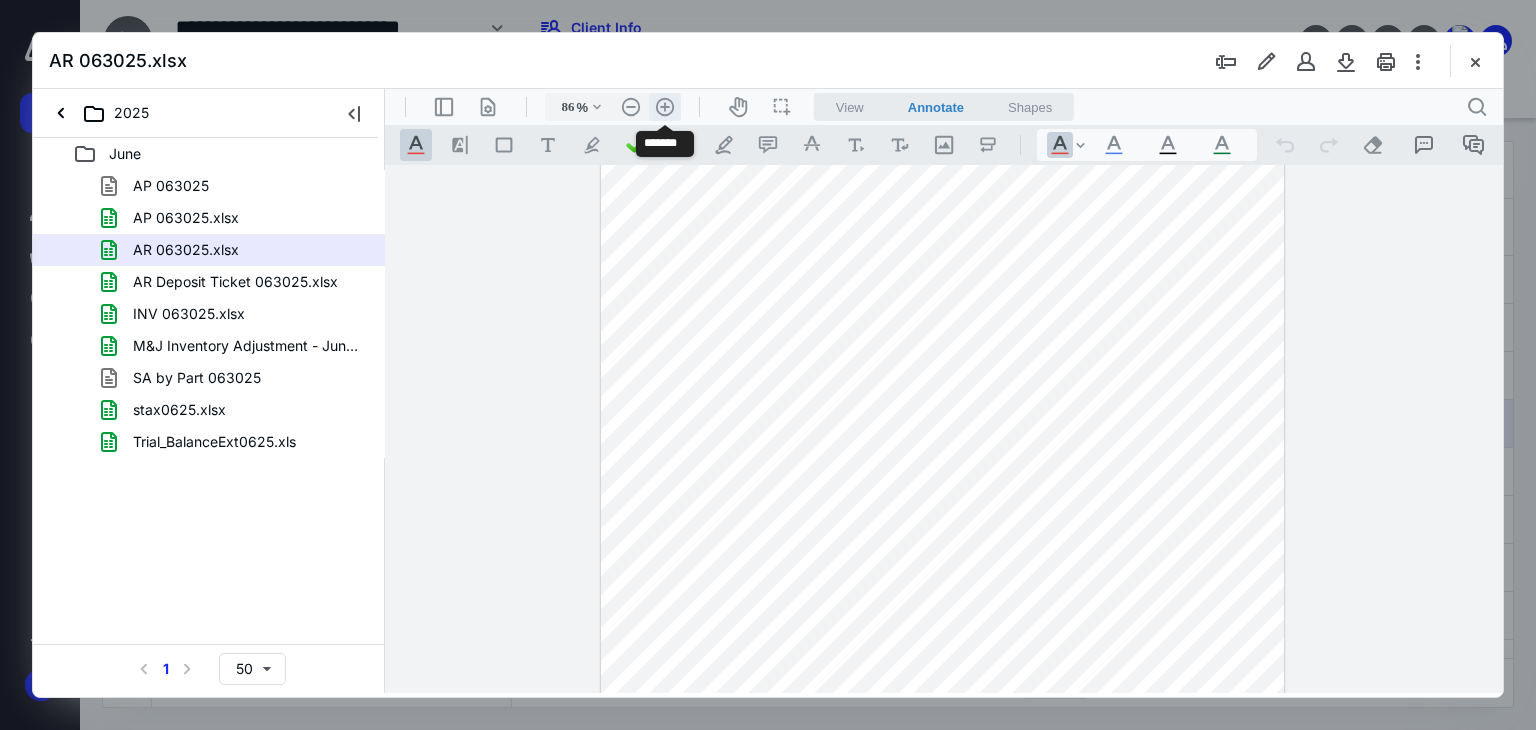 click on ".cls-1{fill:#abb0c4;} icon - header - zoom - in - line" at bounding box center [665, 107] 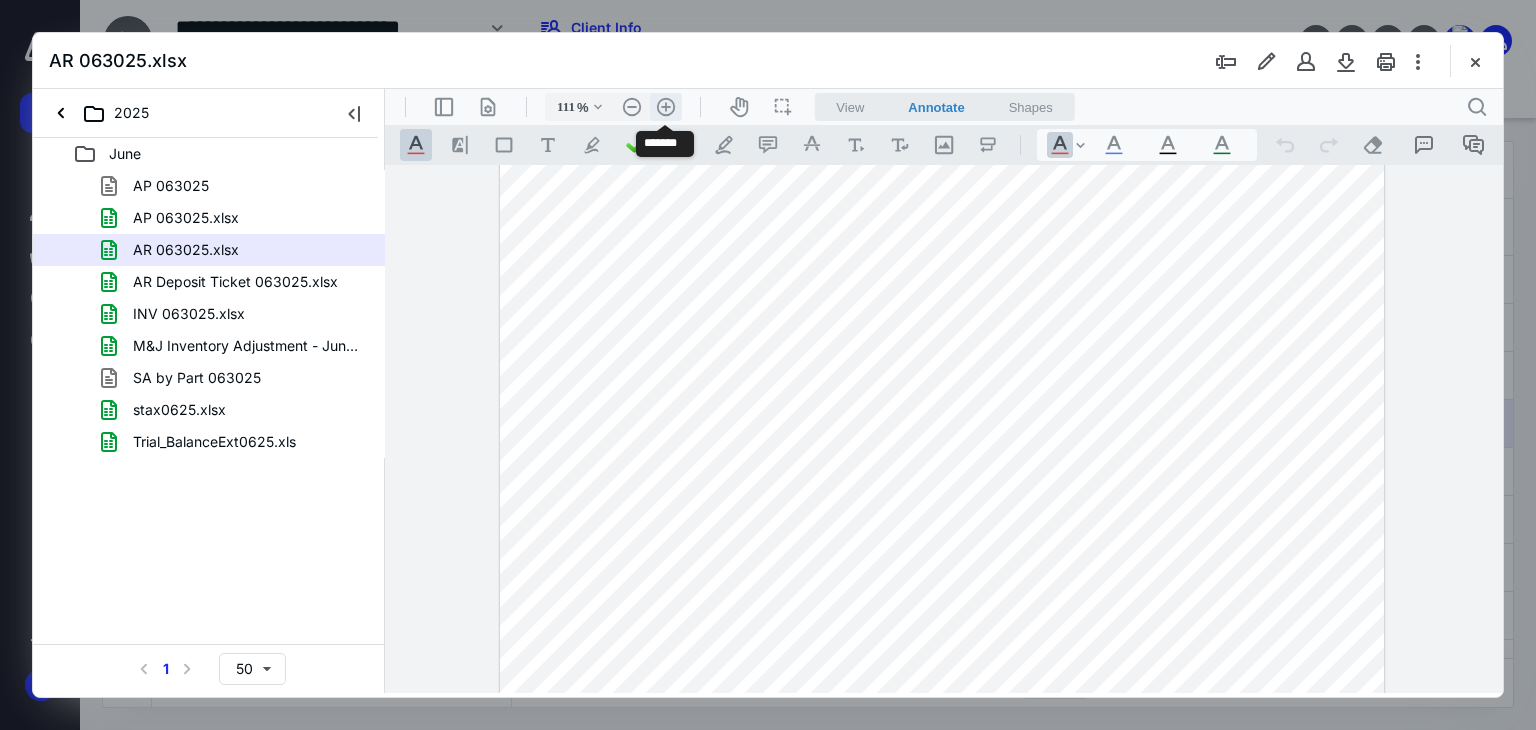 click on ".cls-1{fill:#abb0c4;} icon - header - zoom - in - line" at bounding box center [666, 107] 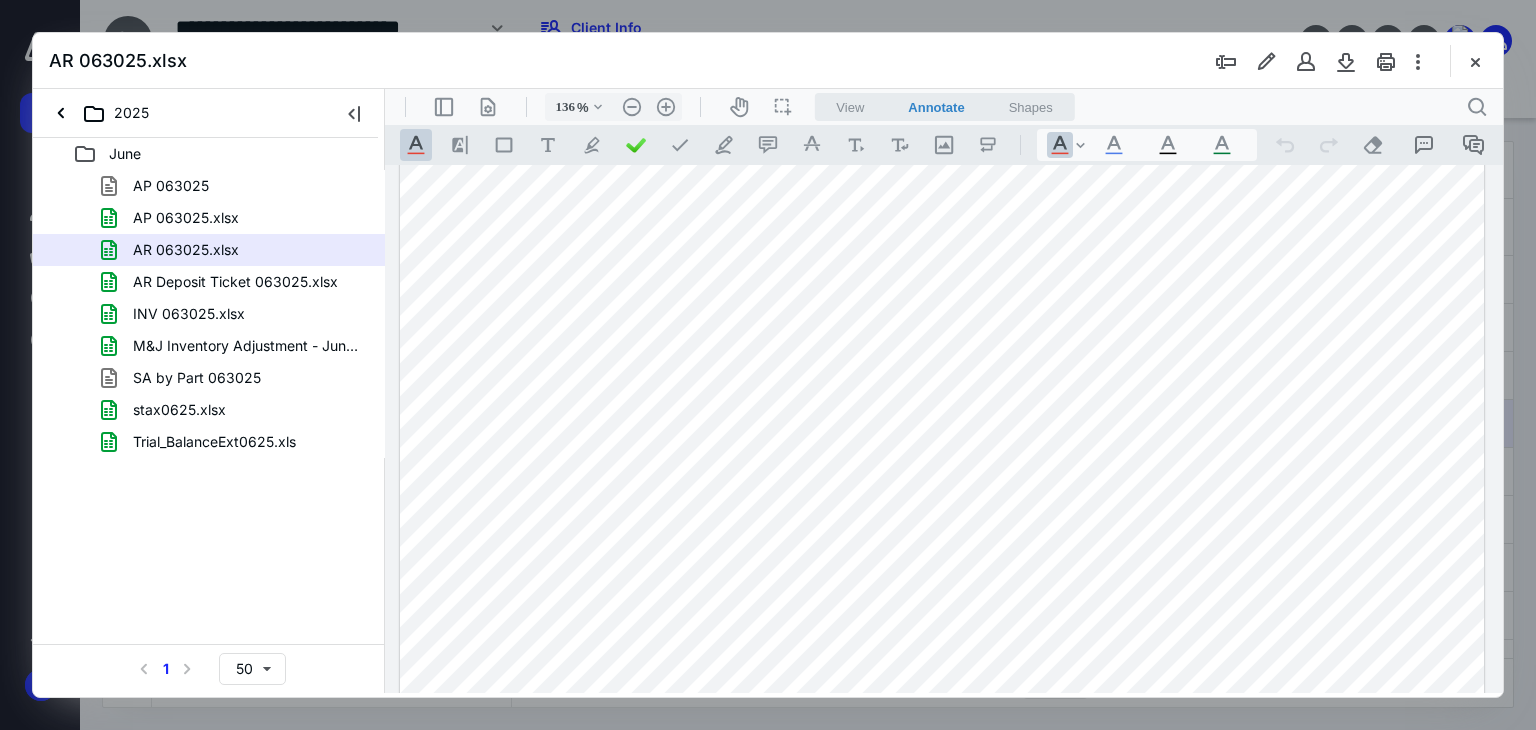 scroll, scrollTop: 0, scrollLeft: 0, axis: both 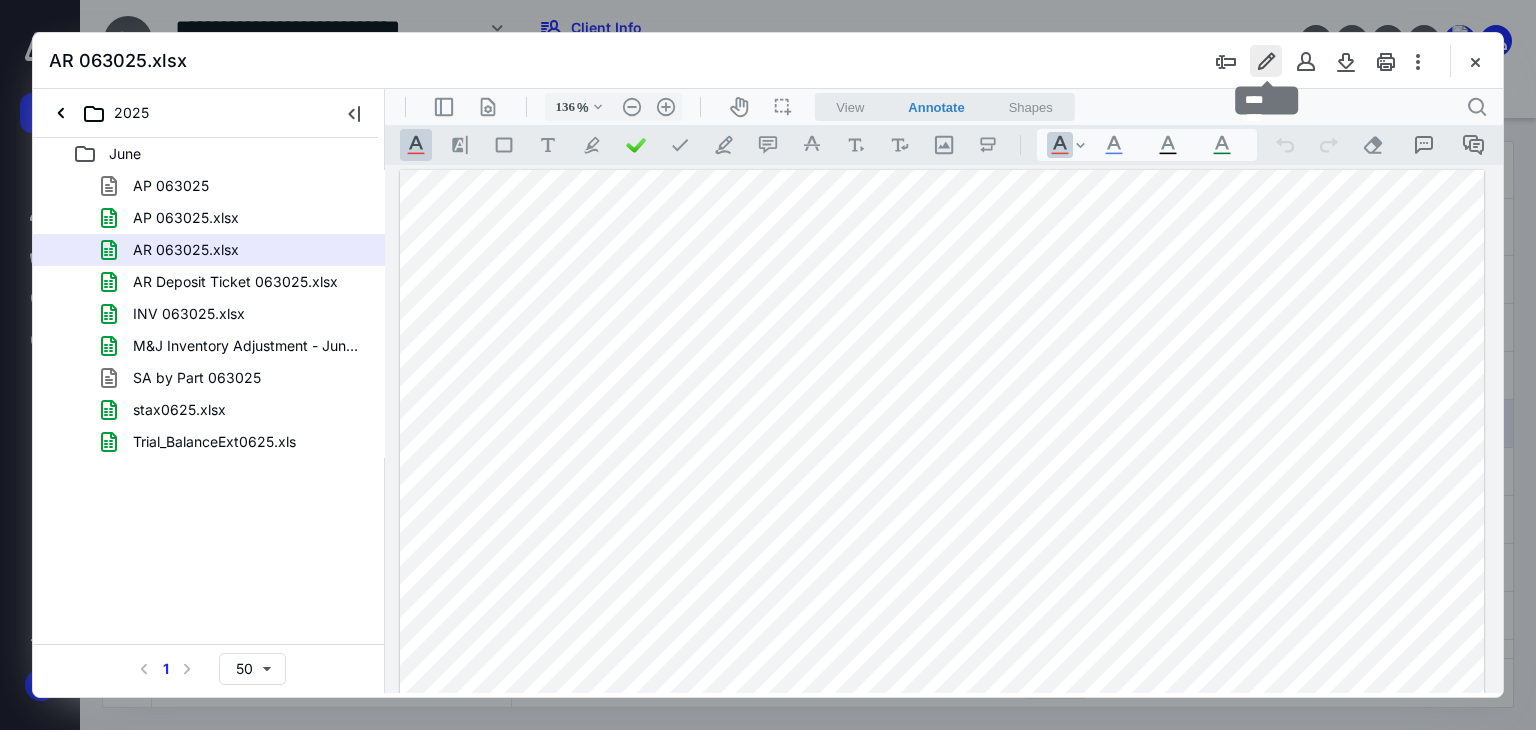 click at bounding box center (1266, 61) 